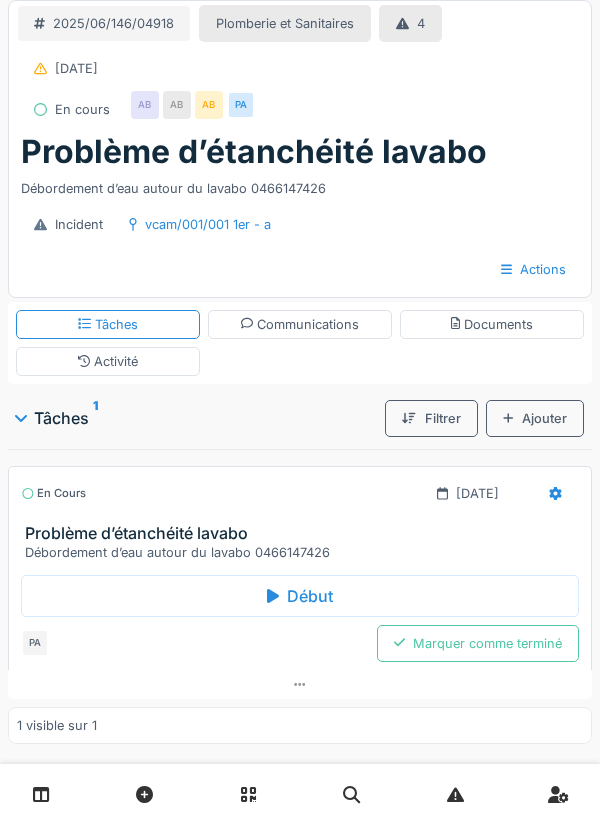 scroll, scrollTop: 0, scrollLeft: 0, axis: both 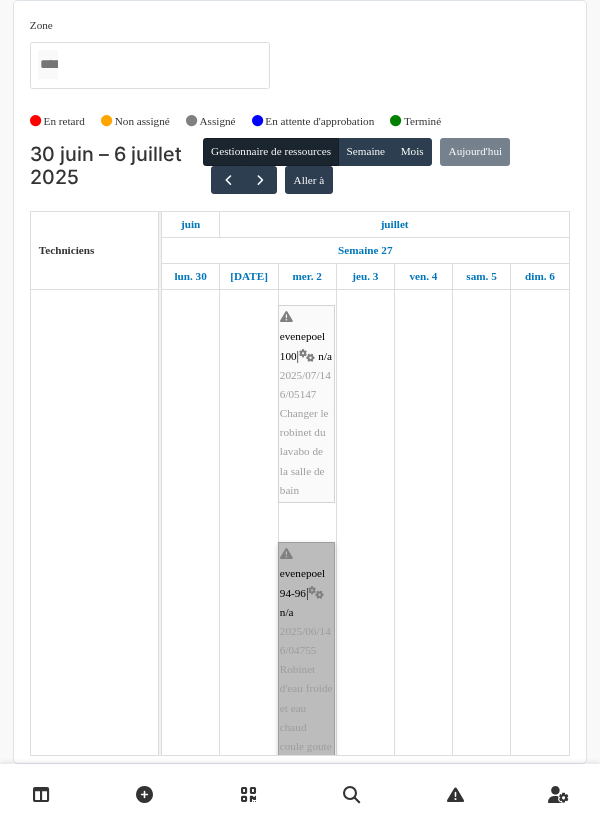 click on "evenepoel 94-96
|     n/a
2025/06/146/04755
Robinet d'eau froide et eau chaud coule goute à goute" at bounding box center [306, 689] 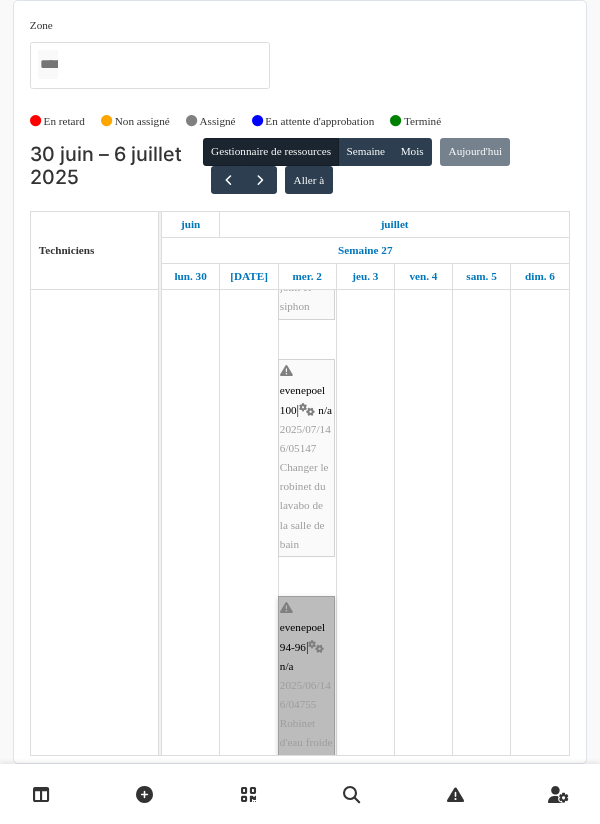 scroll, scrollTop: 605, scrollLeft: 0, axis: vertical 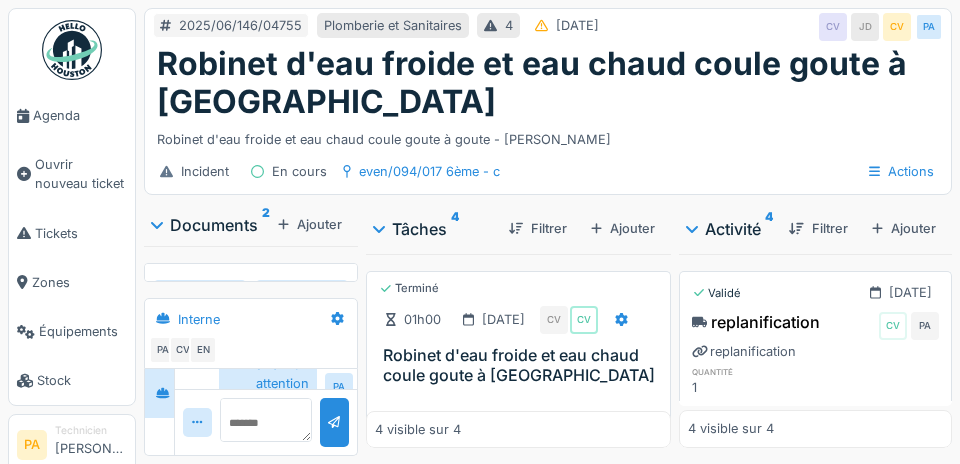 click on "Agenda" at bounding box center [72, 115] 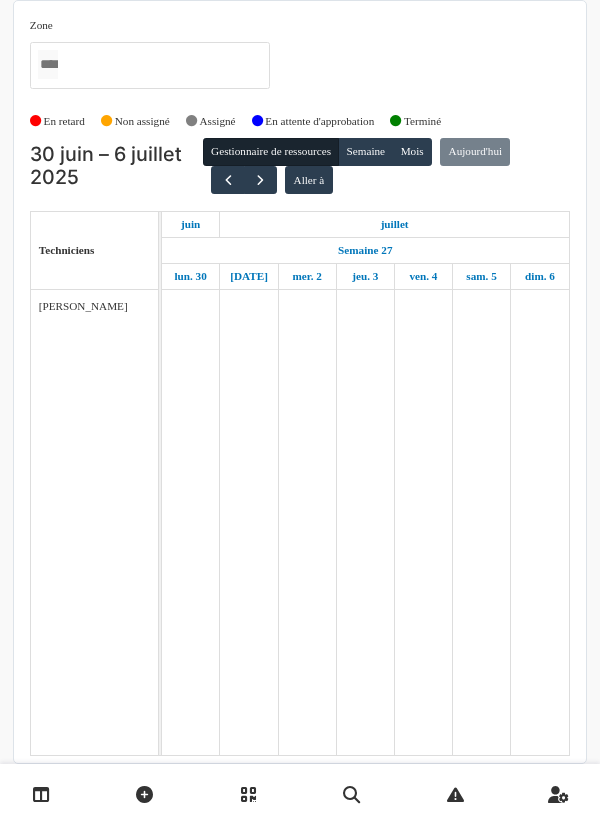 scroll, scrollTop: 0, scrollLeft: 0, axis: both 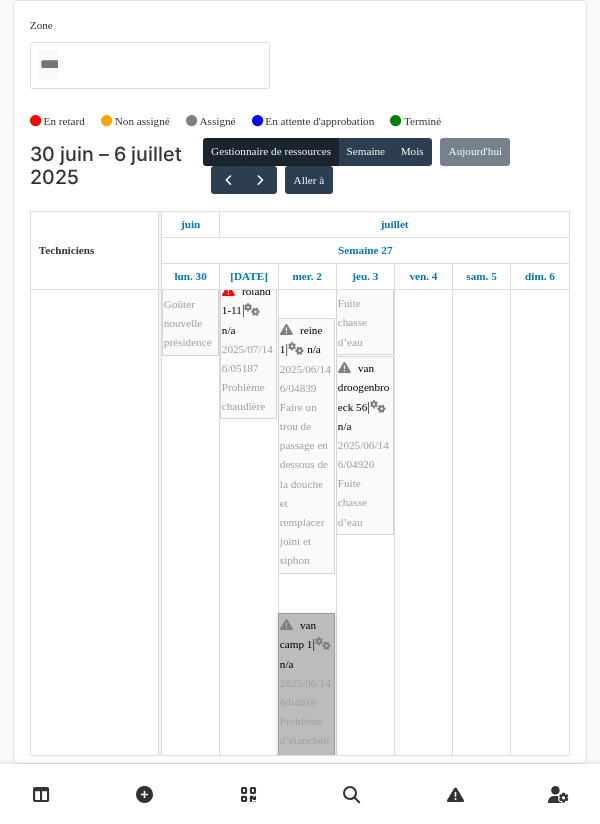 click on "van camp 1
|     n/a
2025/06/146/04918
Problème d’étanchéité lavabo" at bounding box center [306, 693] 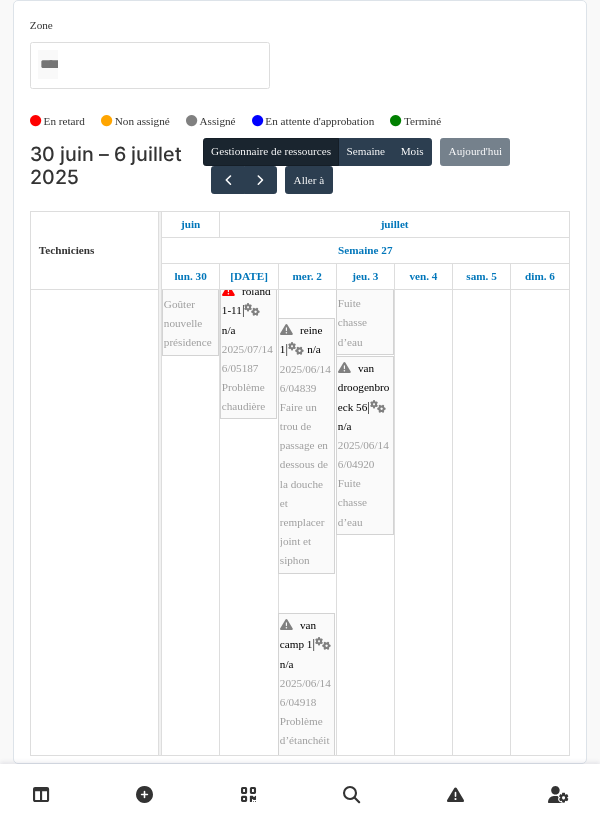 scroll, scrollTop: 368, scrollLeft: 0, axis: vertical 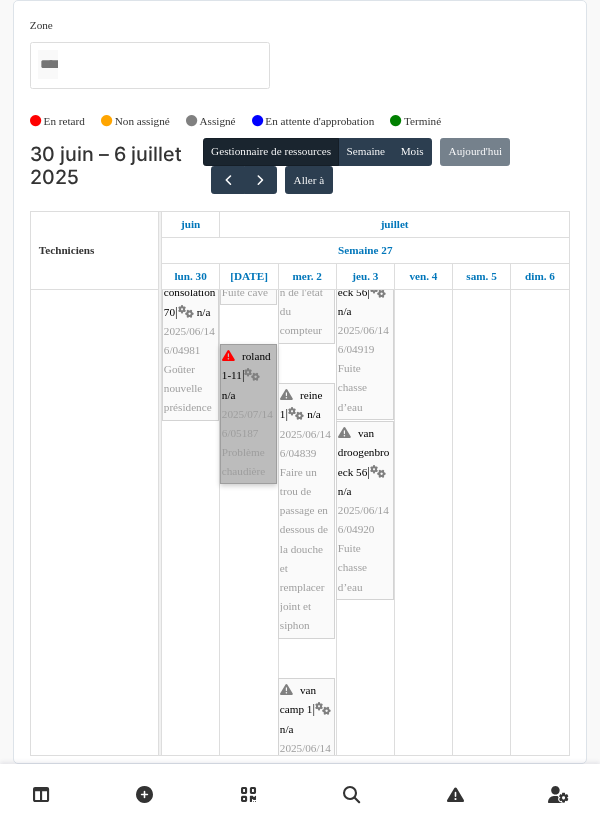 click on "roland 1-11
|     n/a
2025/07/146/05187
Problème chaudière" at bounding box center [248, 414] 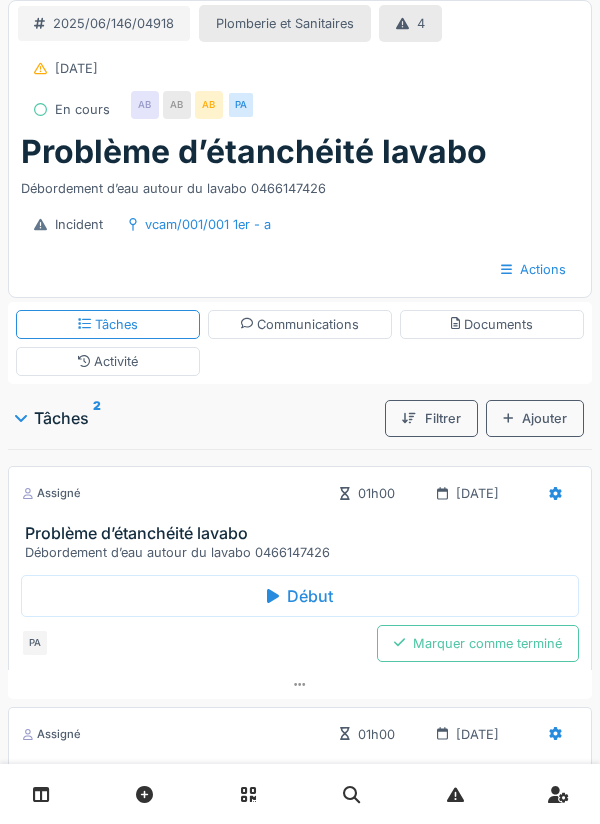 scroll, scrollTop: 0, scrollLeft: 0, axis: both 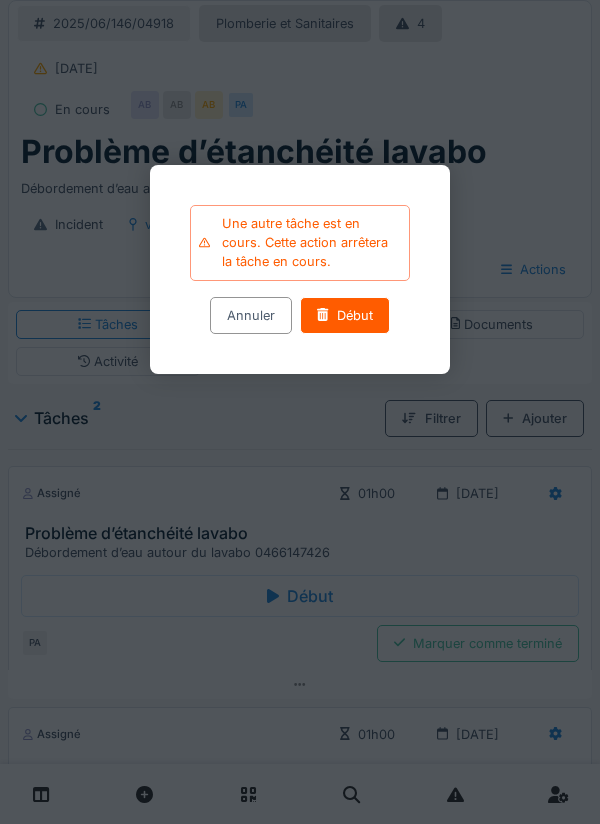 click on "Début" at bounding box center (344, 314) 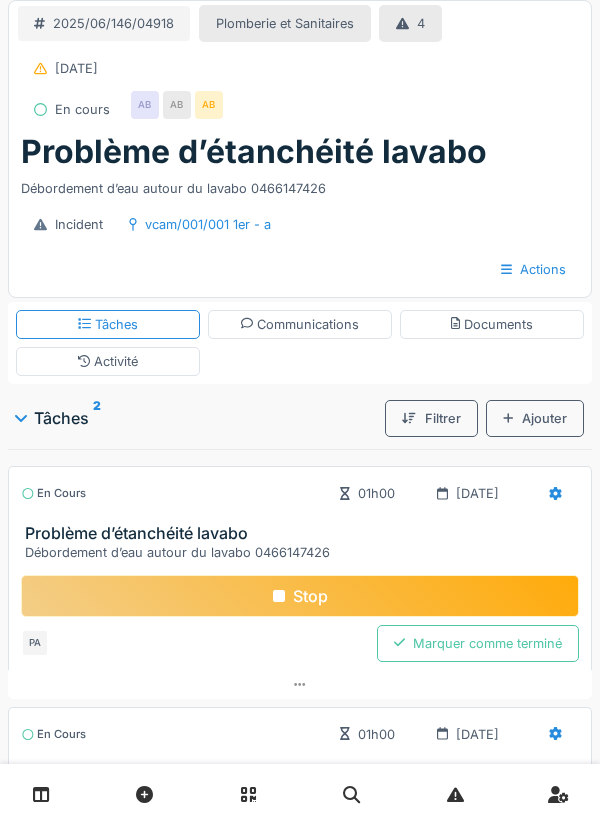 click on "Stop" at bounding box center (300, 596) 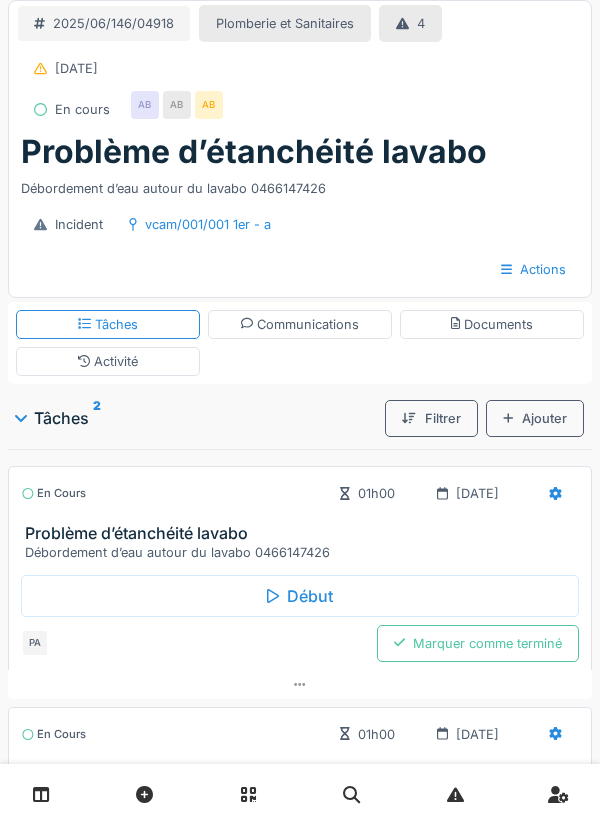 click on "Début" at bounding box center (300, 596) 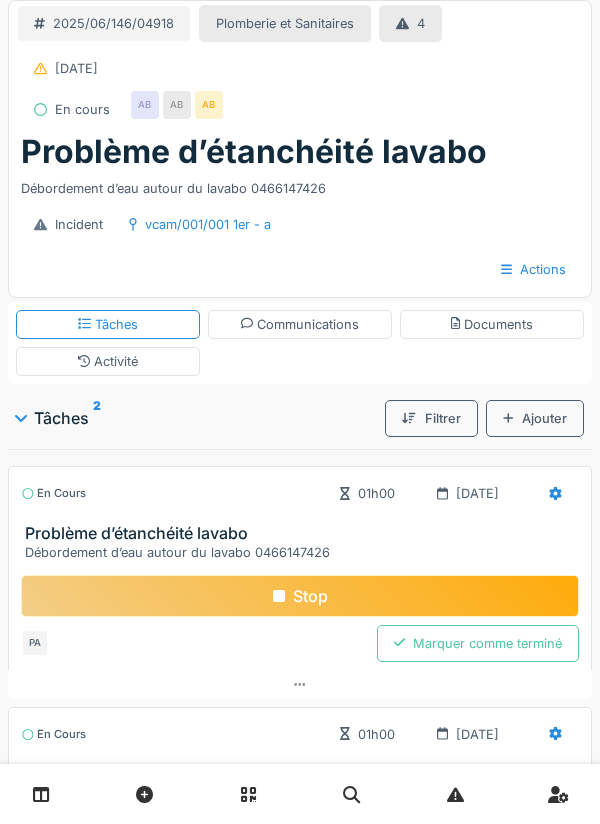 click on "Problème d’étanchéité lavabo" at bounding box center [304, 533] 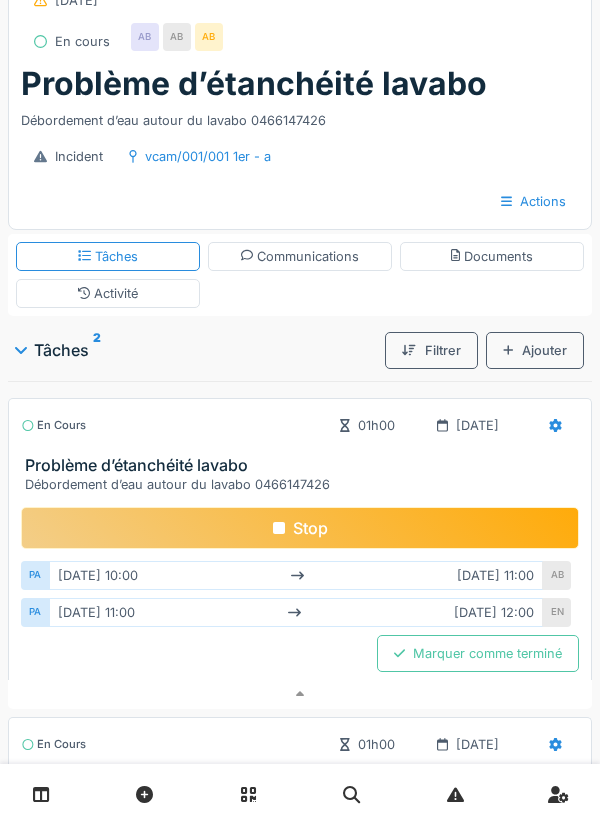 scroll, scrollTop: 260, scrollLeft: 0, axis: vertical 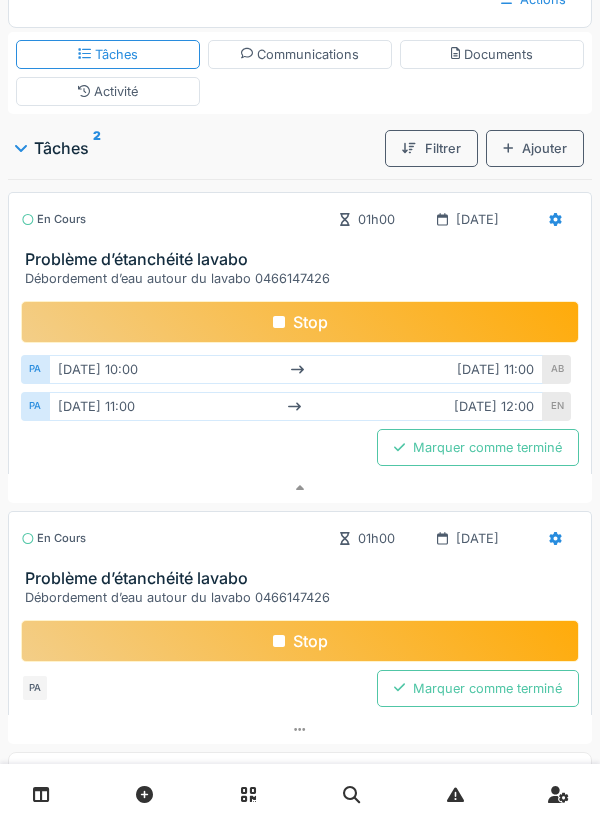 click on "Problème d’étanchéité lavabo" at bounding box center [304, 259] 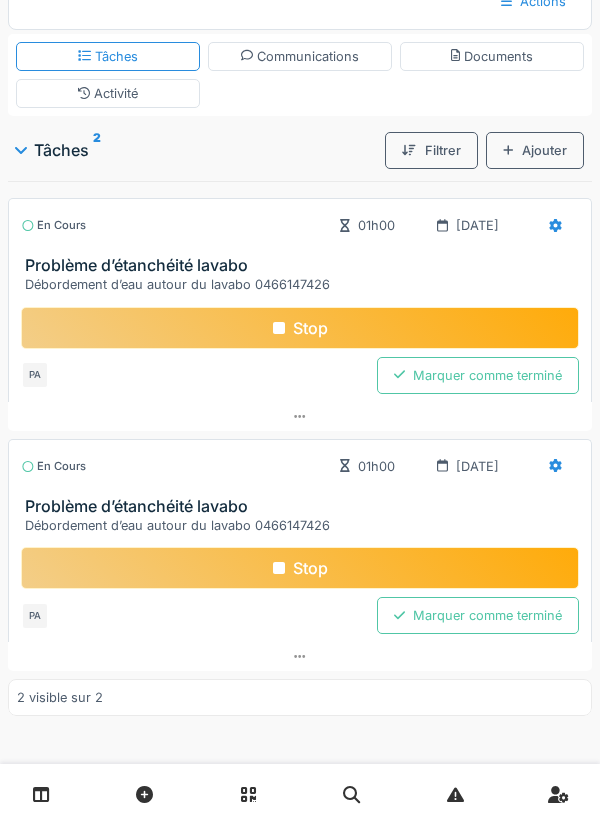 scroll, scrollTop: 0, scrollLeft: 0, axis: both 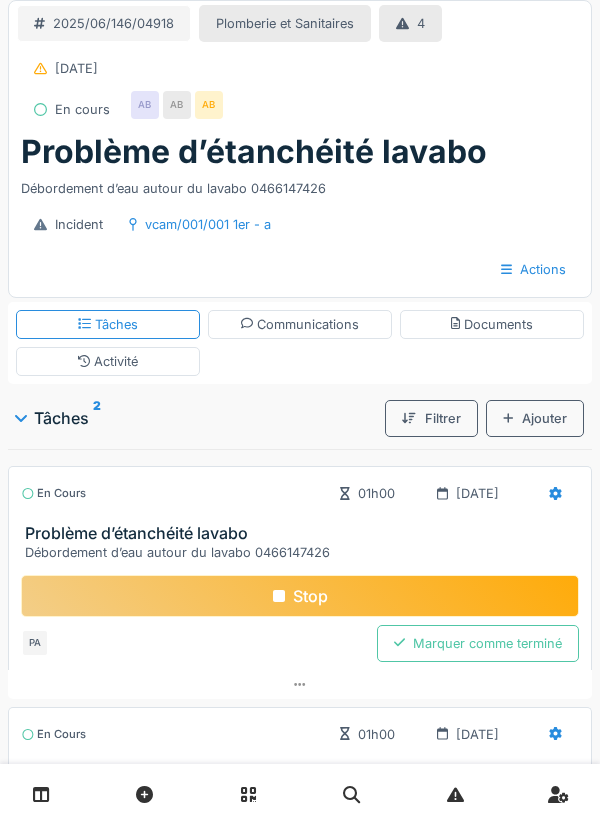 click on "Tâches" at bounding box center (108, 324) 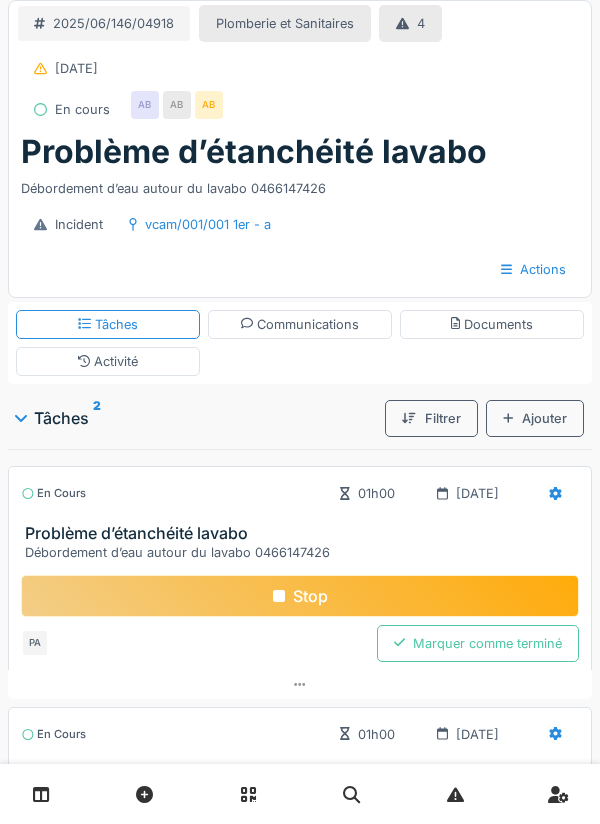 scroll, scrollTop: 36, scrollLeft: 0, axis: vertical 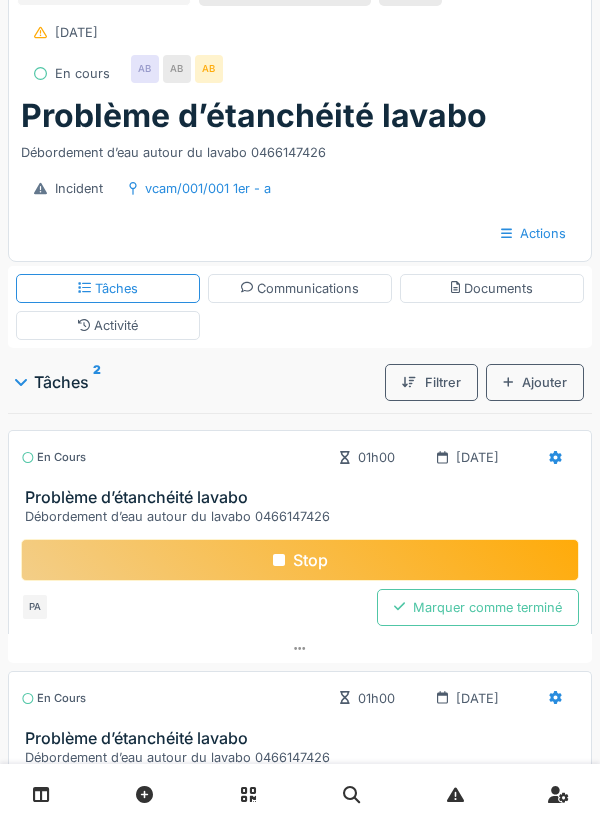 click on "Activité" at bounding box center [108, 325] 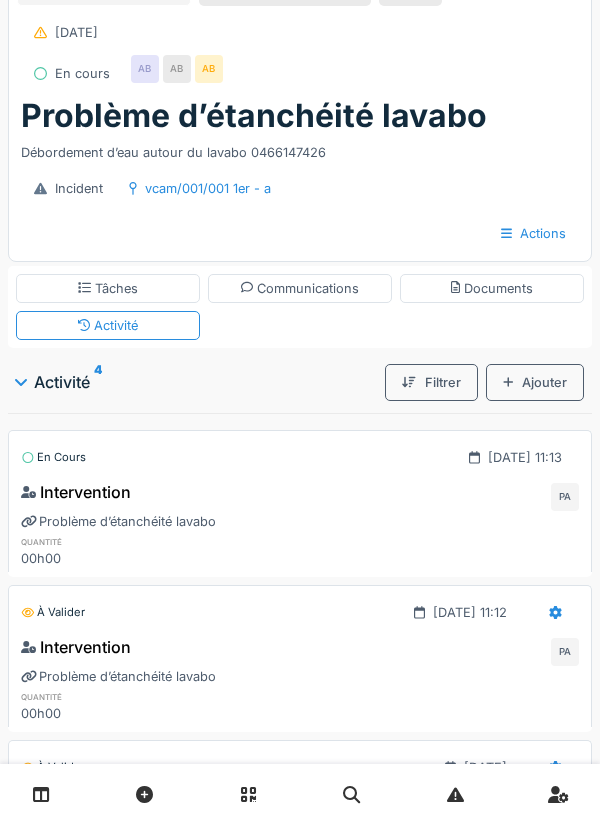 scroll, scrollTop: 44, scrollLeft: 0, axis: vertical 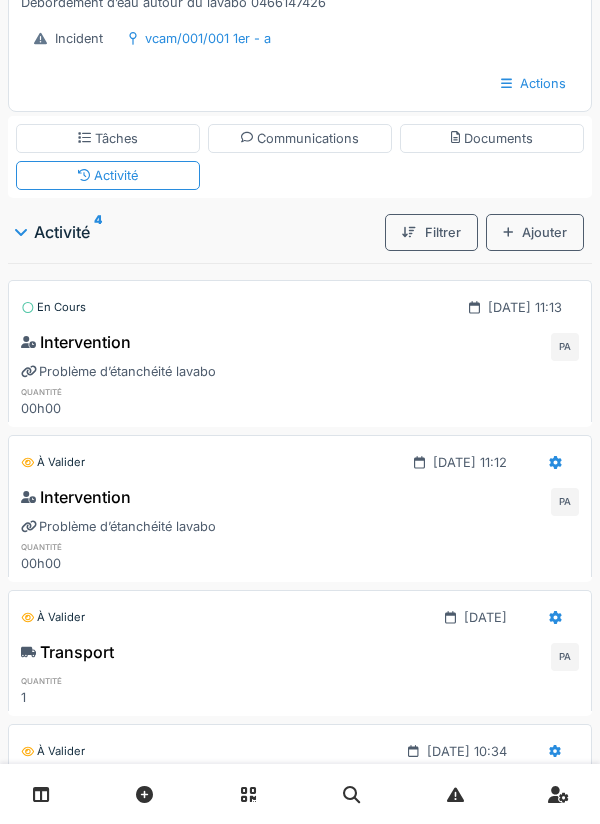 click on "Ajouter" at bounding box center (535, 232) 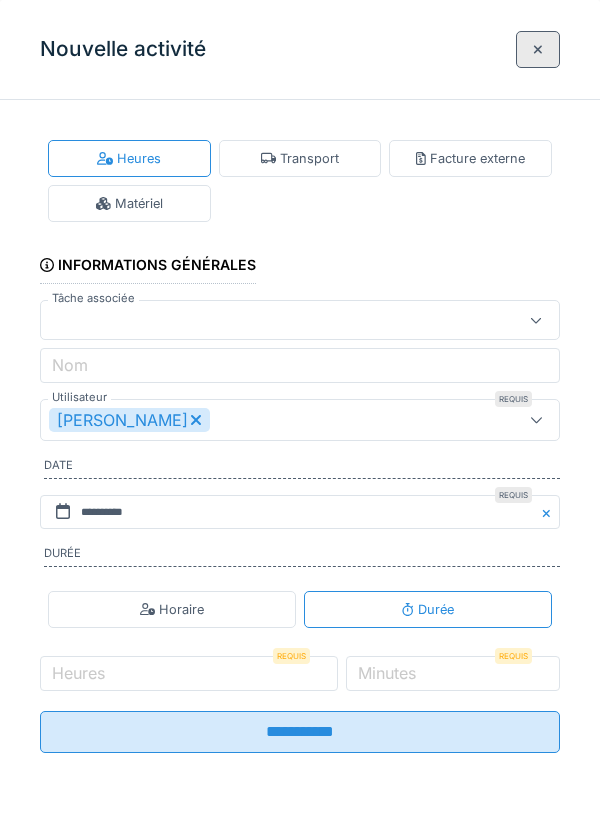 click on "Matériel" at bounding box center [129, 203] 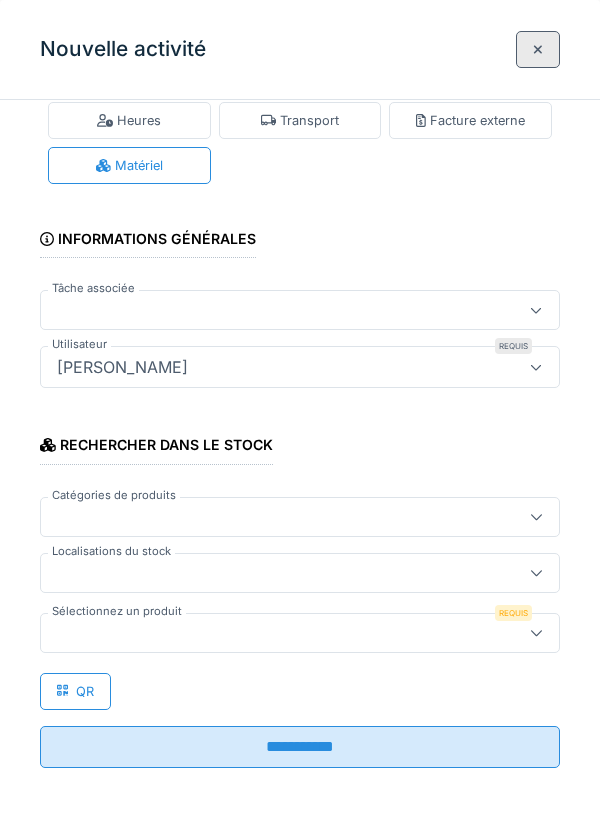 scroll, scrollTop: 0, scrollLeft: 0, axis: both 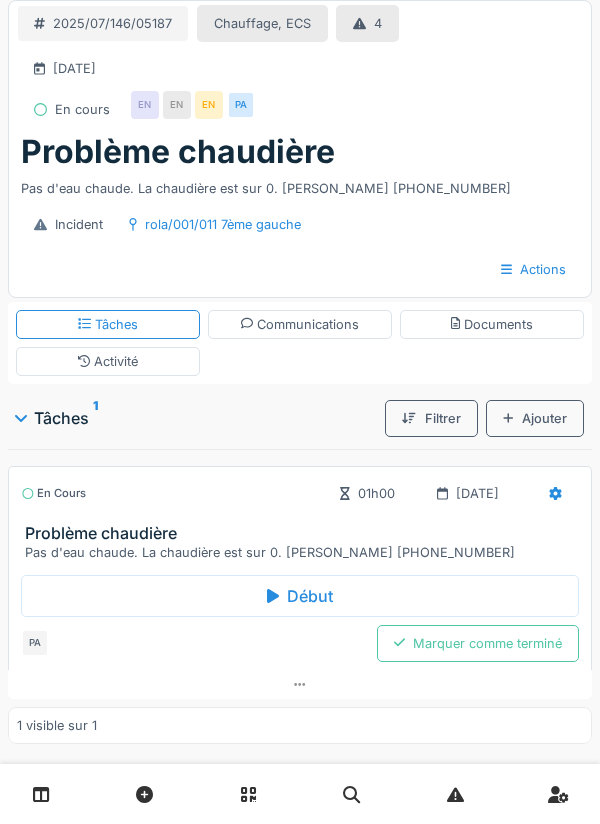 click 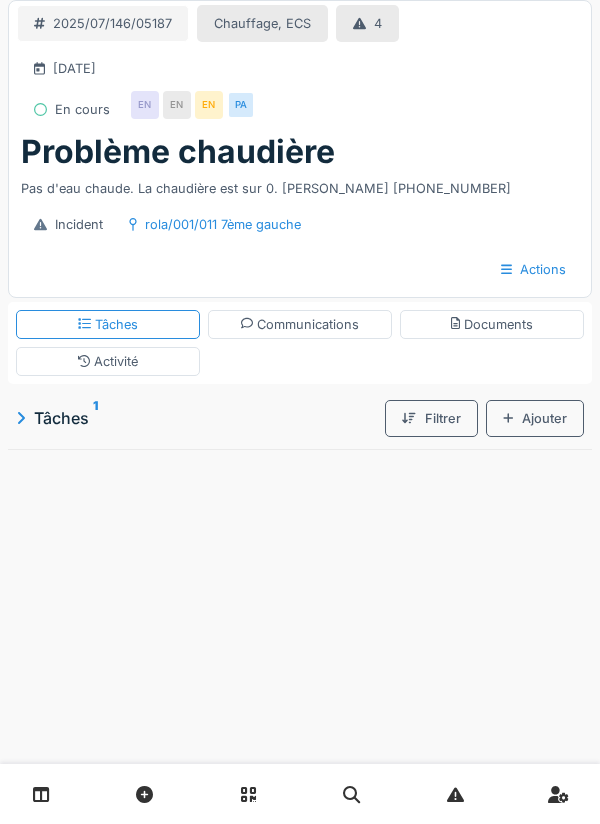 click 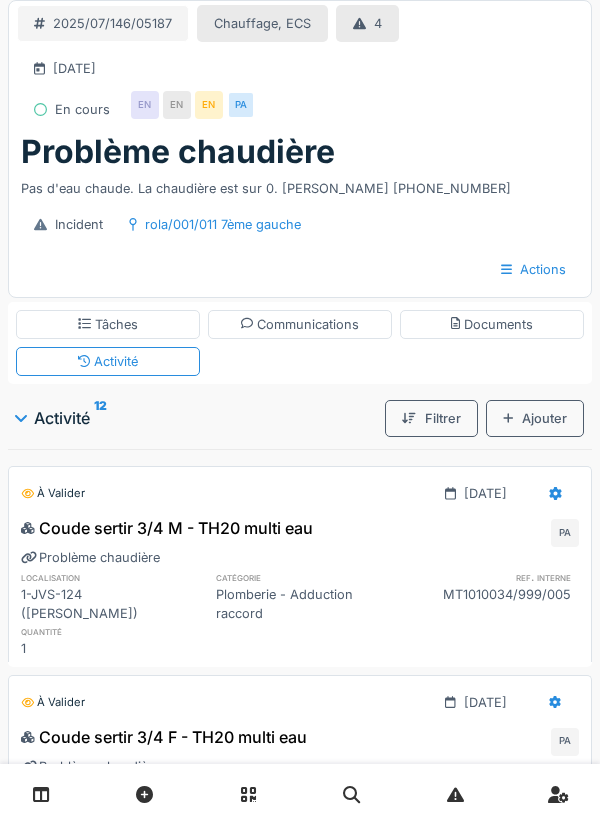 click on "Activité 12" at bounding box center (196, 418) 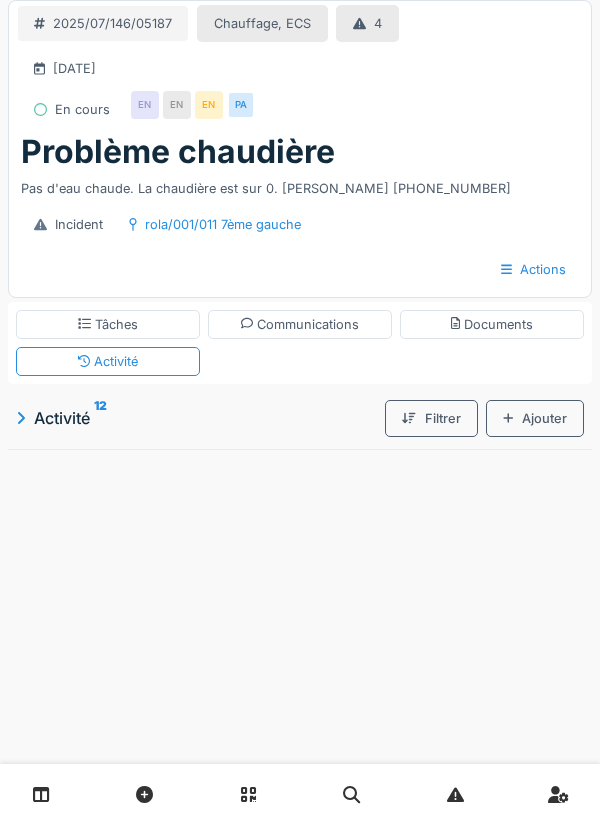click on "Filtrer" at bounding box center (431, 418) 